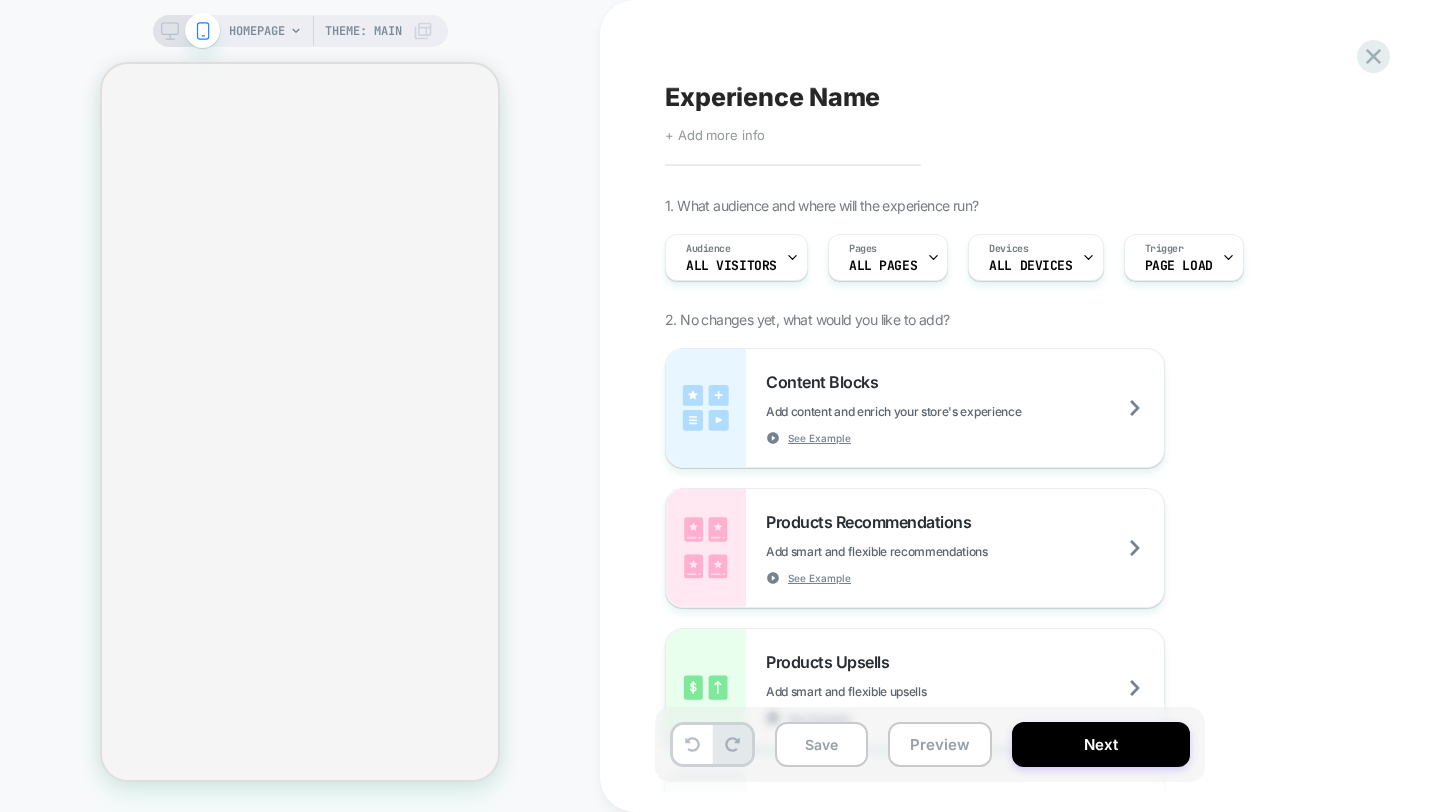 scroll, scrollTop: 0, scrollLeft: 0, axis: both 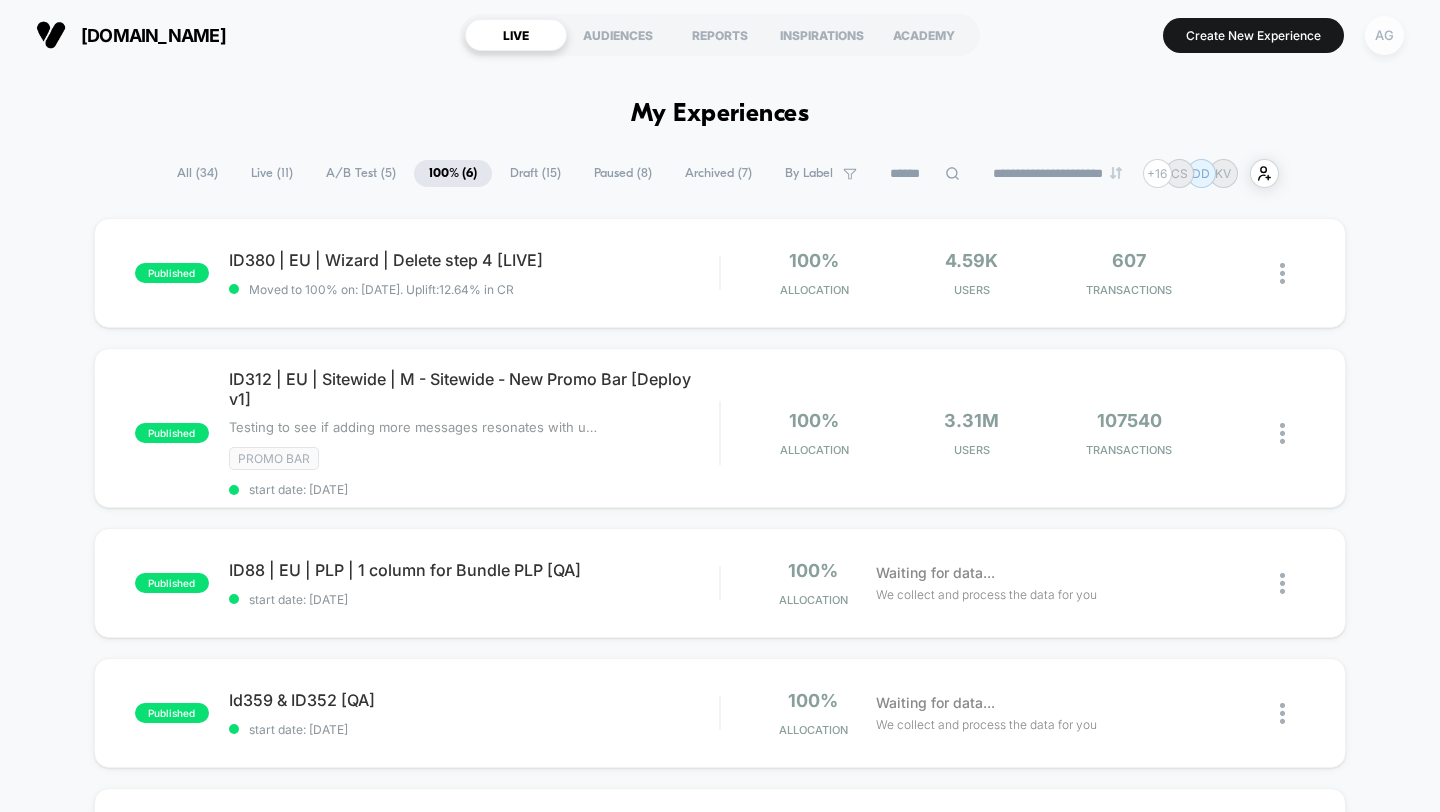 click on "AG" at bounding box center [1384, 35] 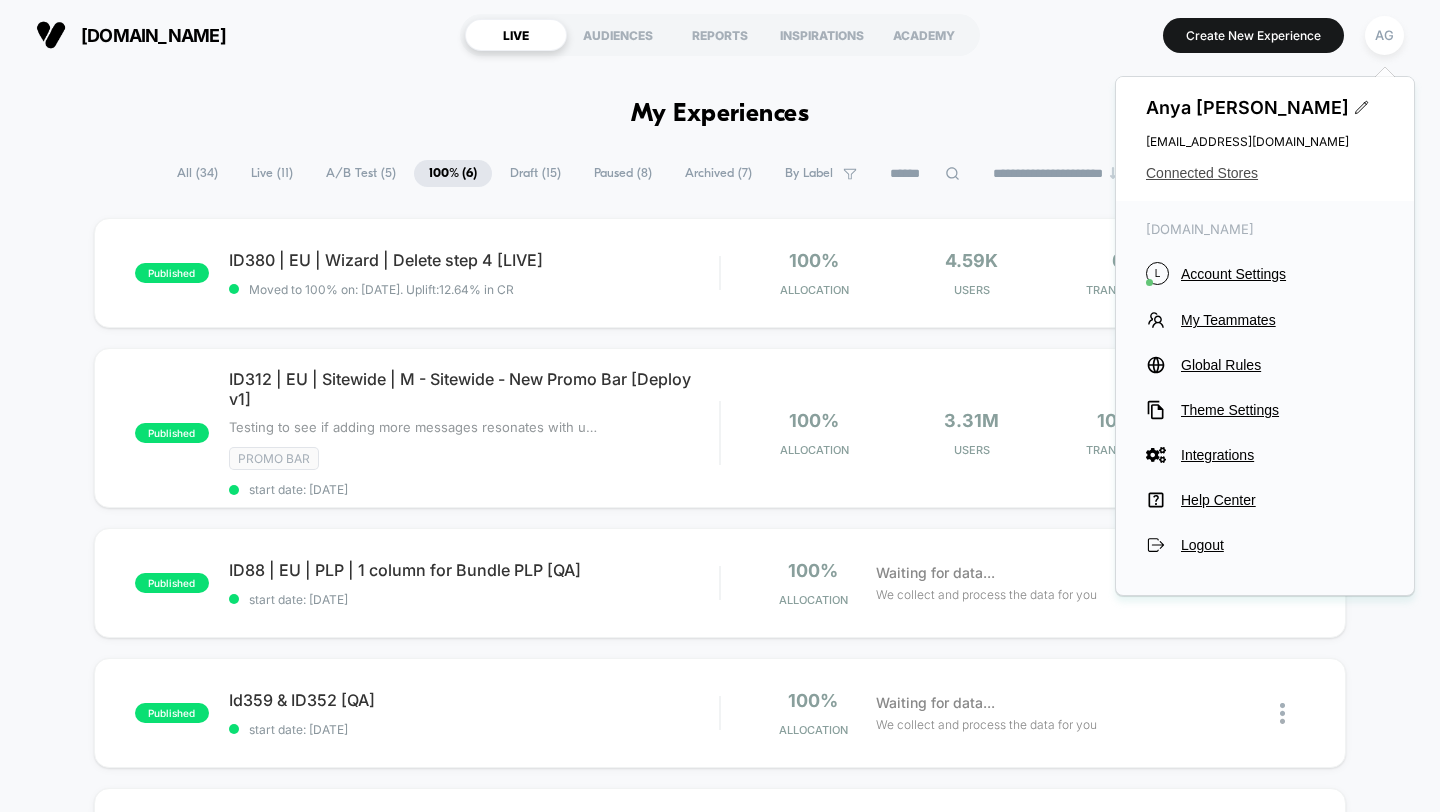 click on "Connected Stores" at bounding box center (1265, 173) 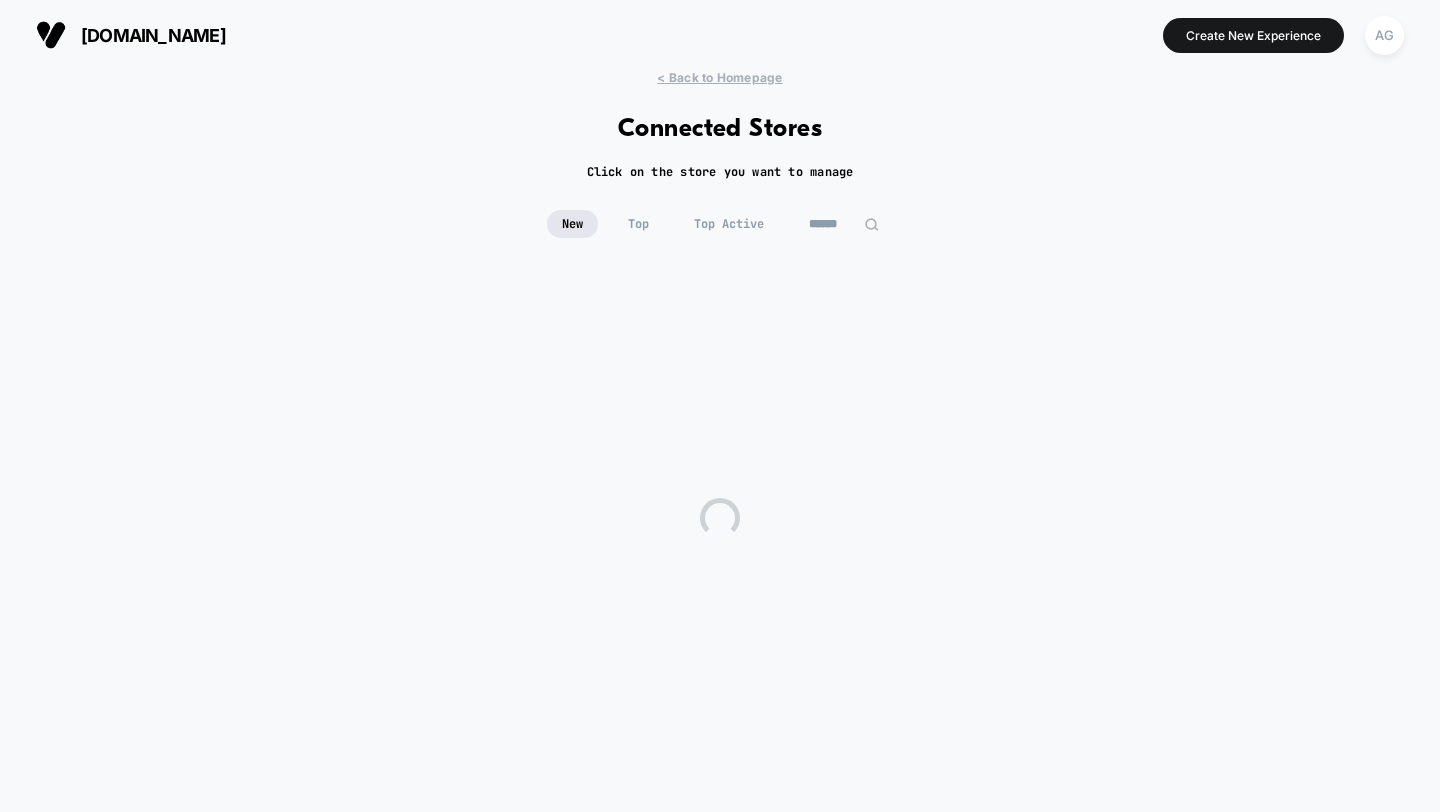 click at bounding box center (844, 224) 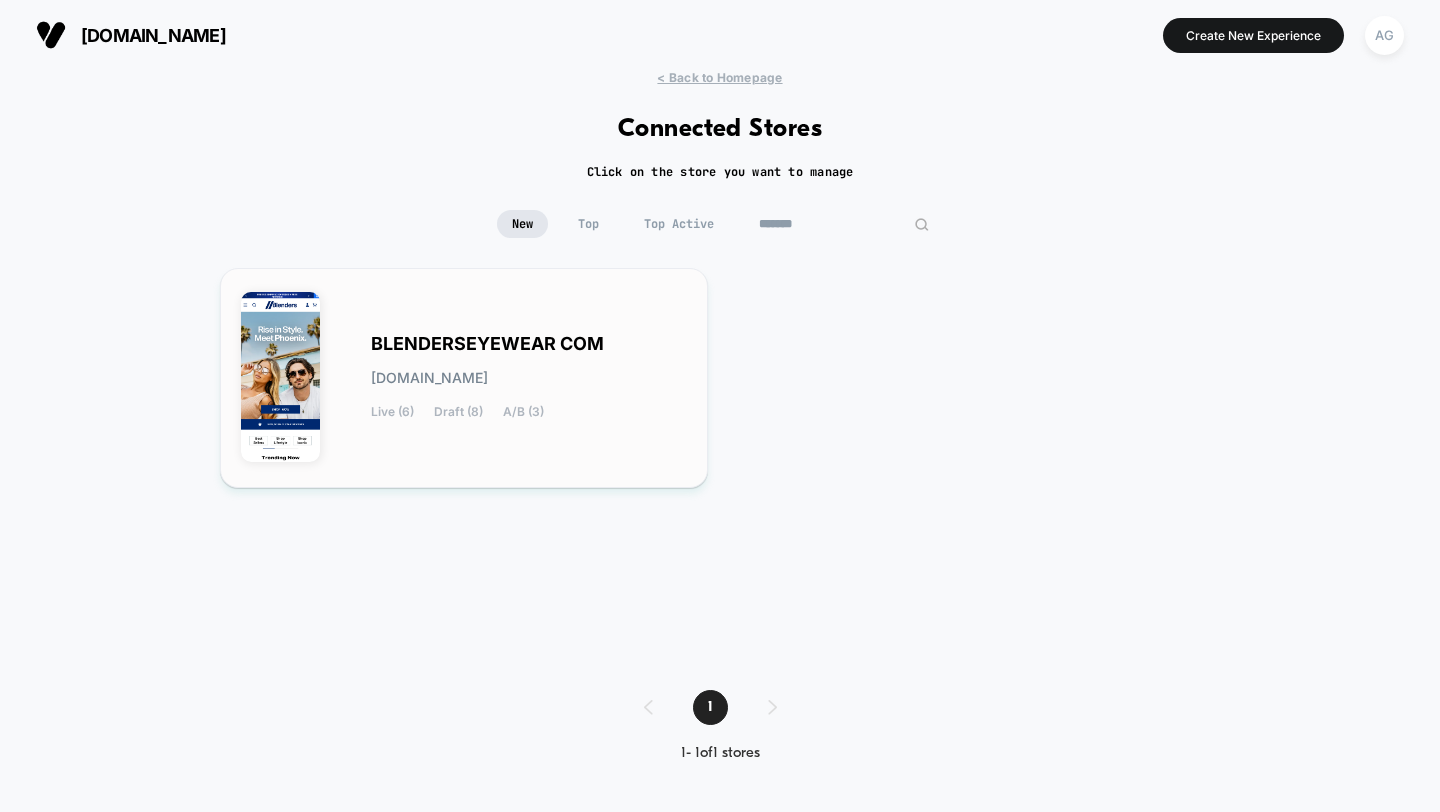 type on "*******" 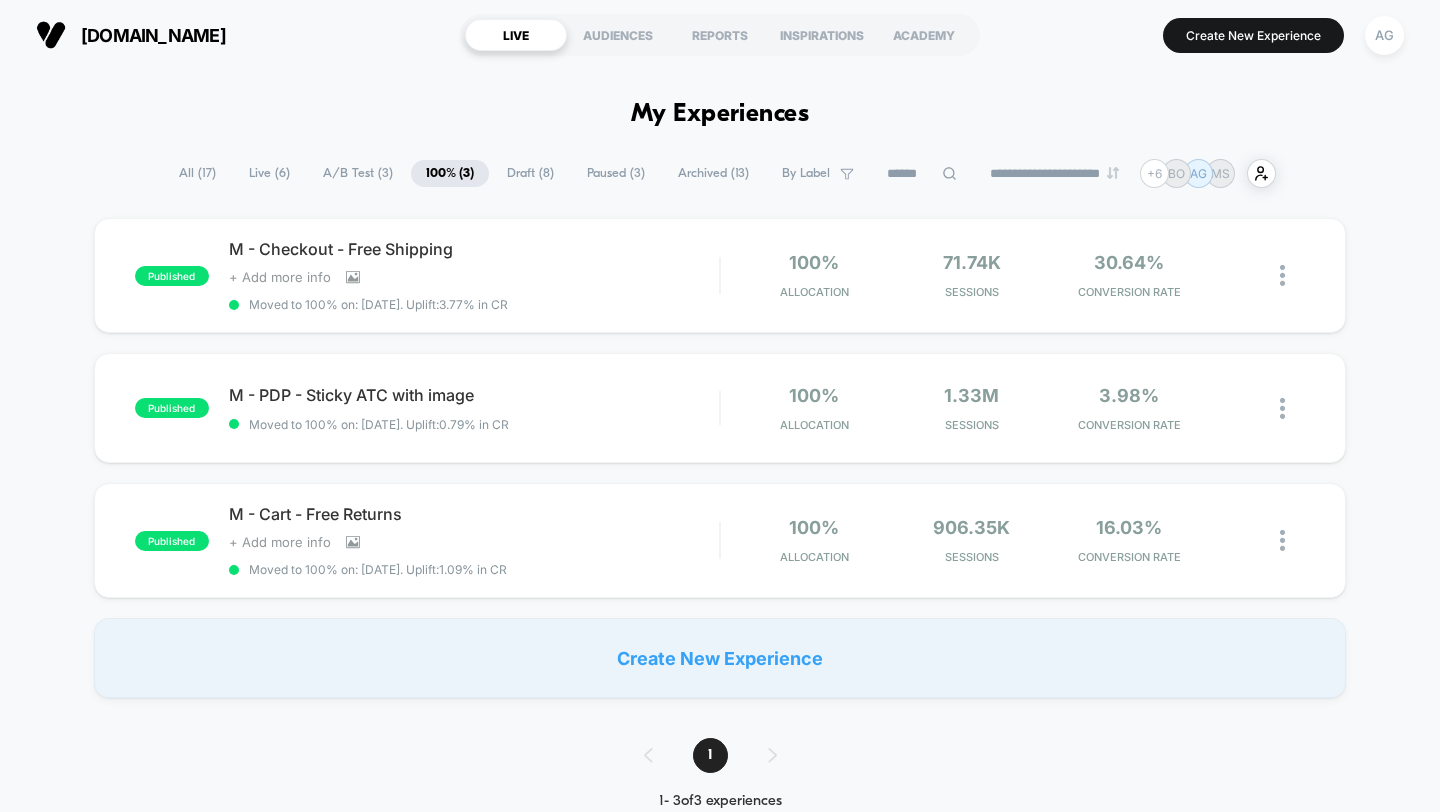 click on "A/B Test ( 3 )" at bounding box center [358, 173] 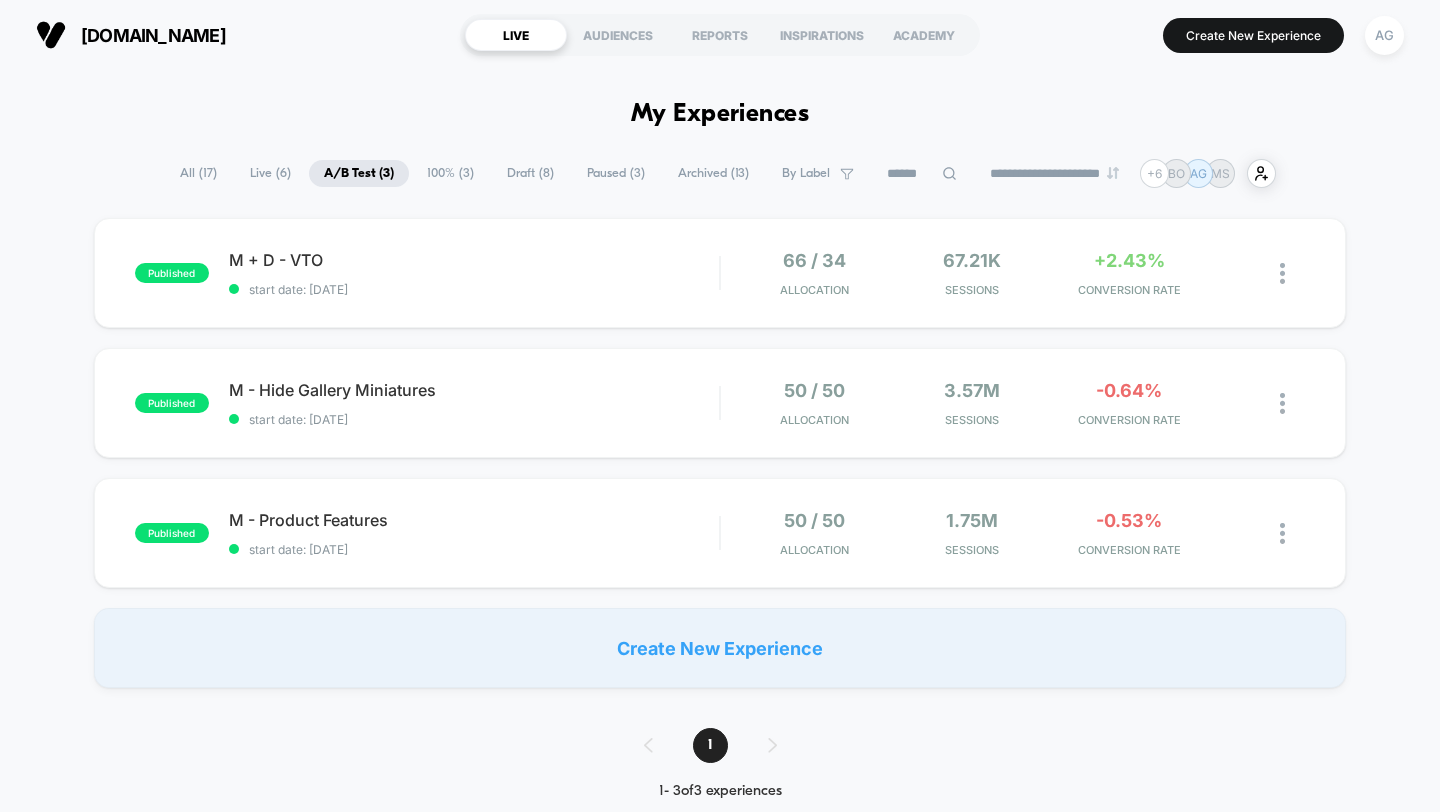 click on "All ( 17 )" at bounding box center (198, 173) 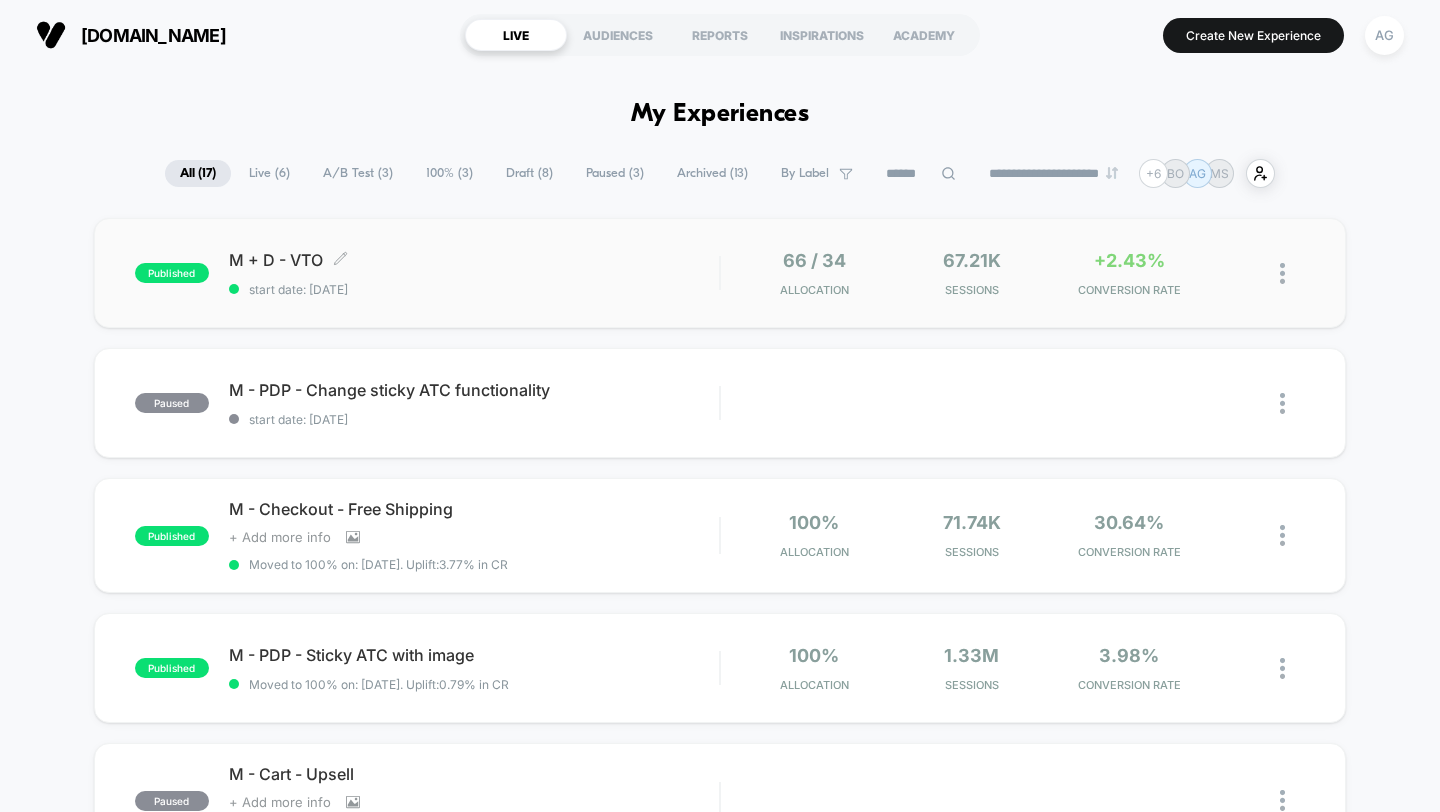 click on "start date: 7/7/2025" at bounding box center (474, 289) 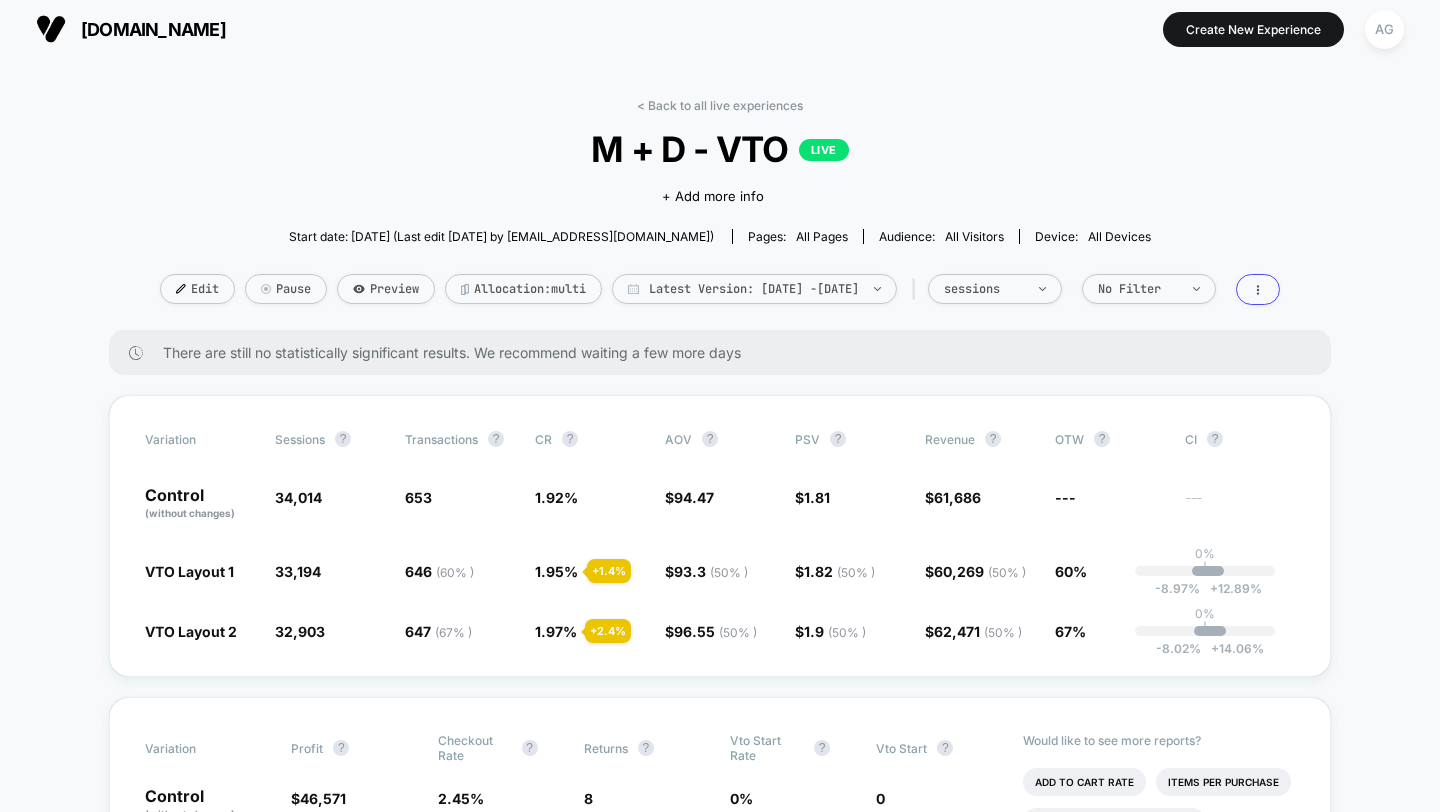 scroll, scrollTop: 7, scrollLeft: 0, axis: vertical 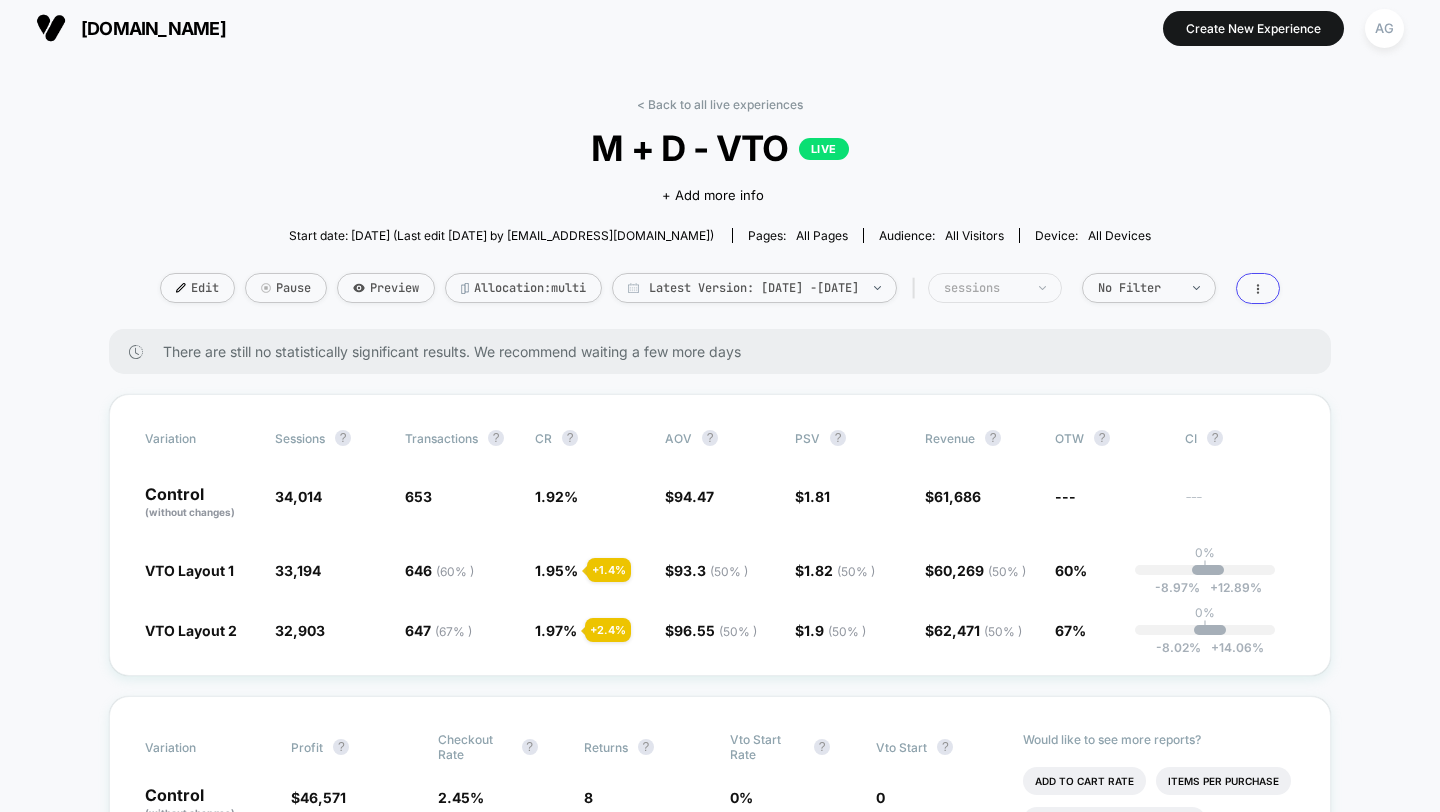 click on "sessions" at bounding box center [995, 288] 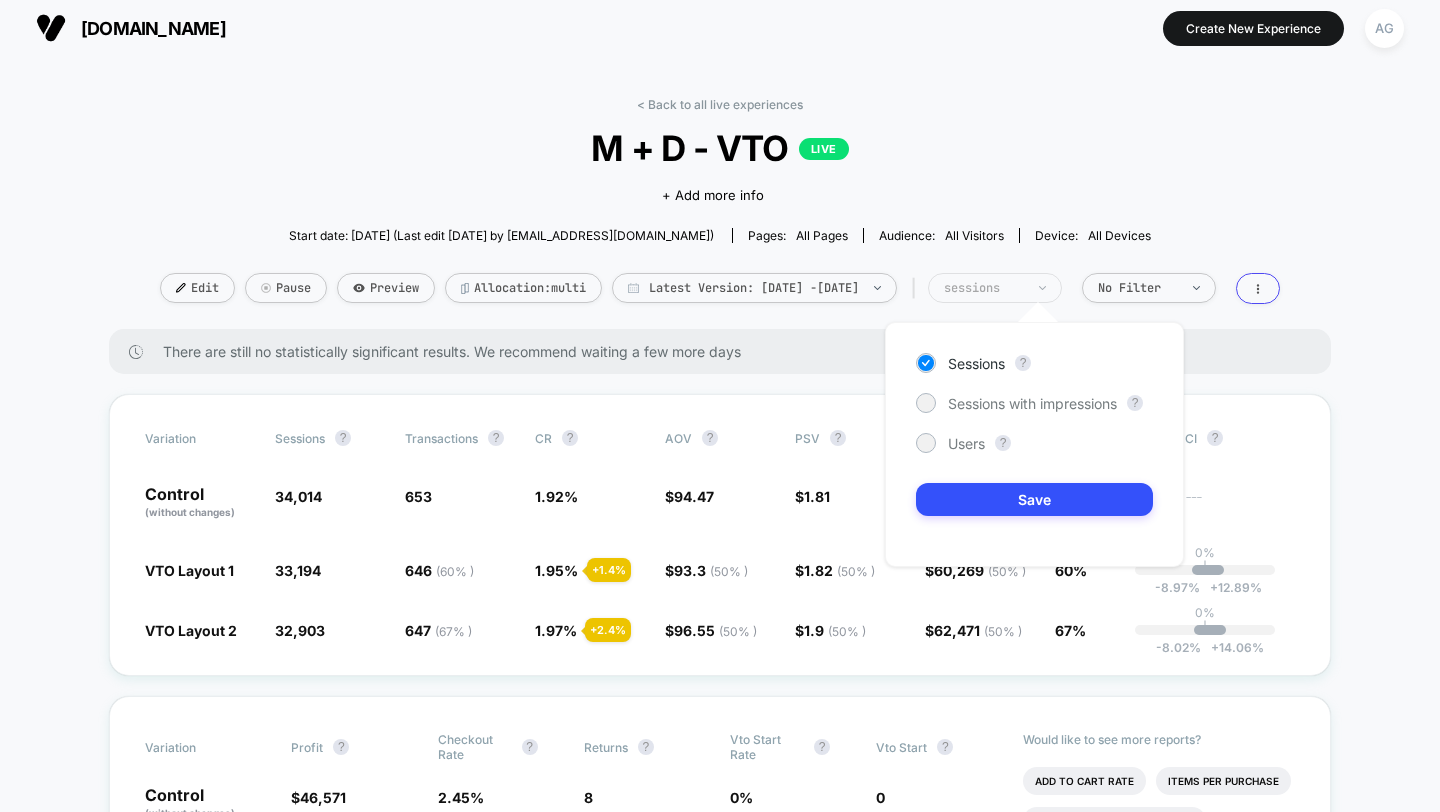 click on "sessions" at bounding box center [995, 288] 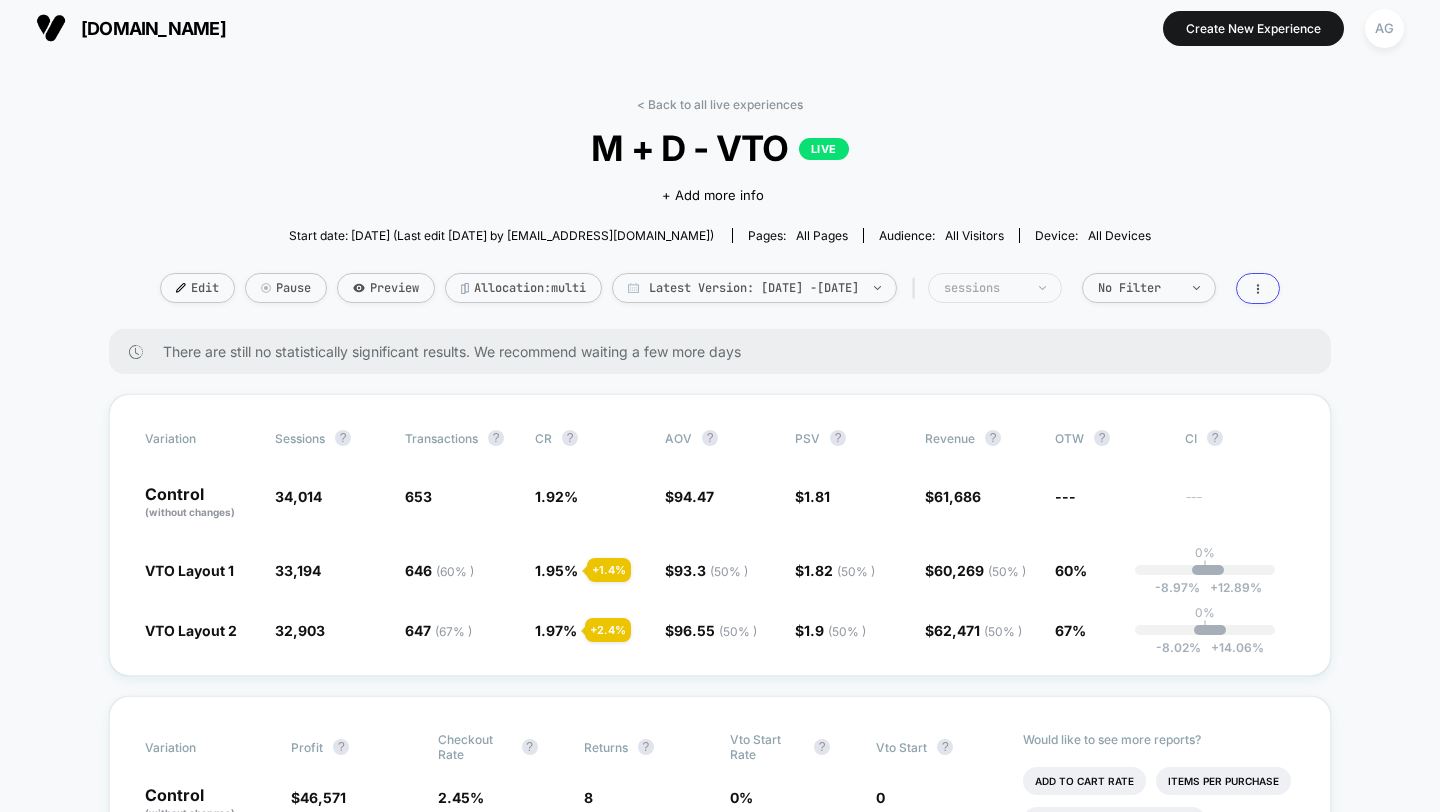 click on "sessions" at bounding box center [995, 288] 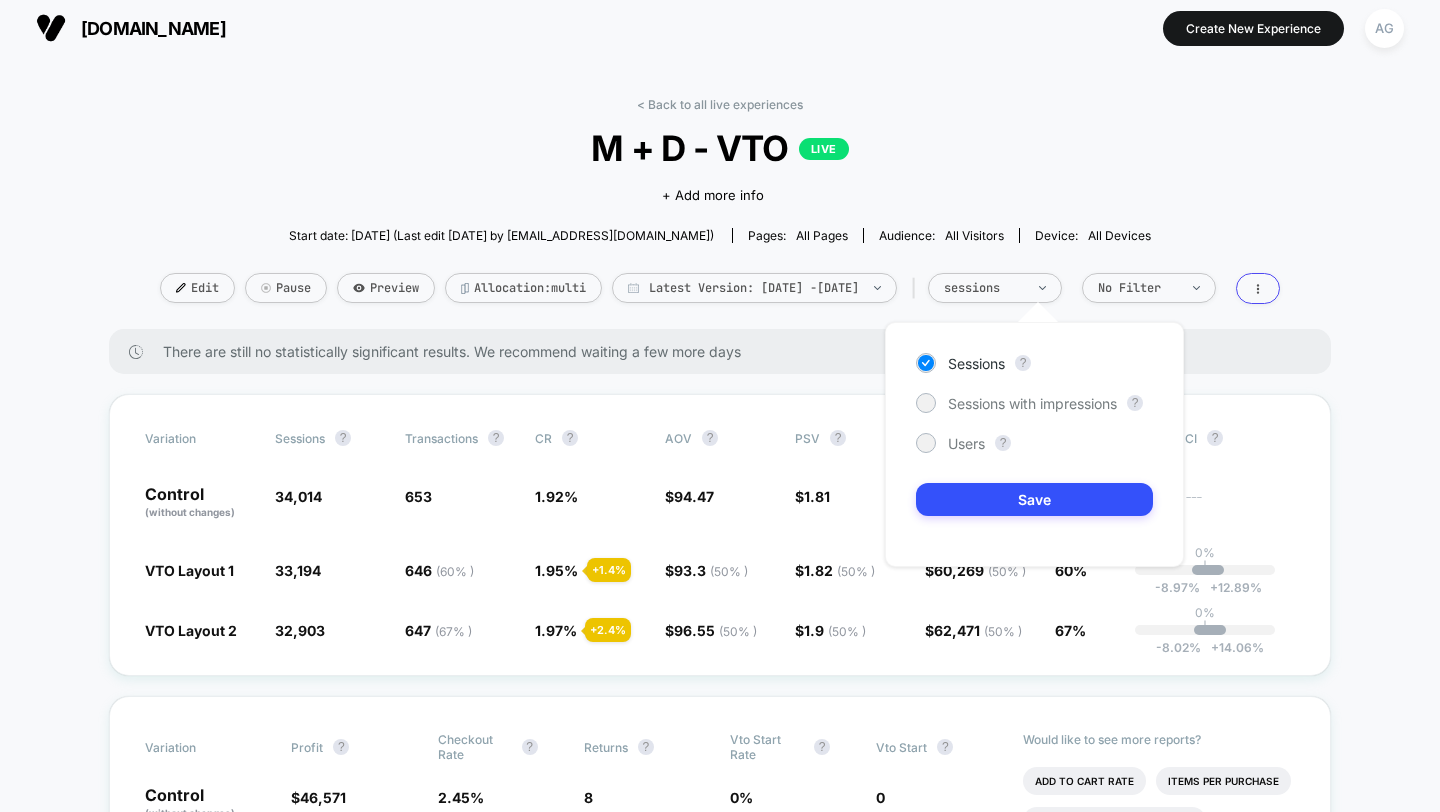 click on "Sessions ? Sessions with impressions ? Users ? Save" at bounding box center (1034, 444) 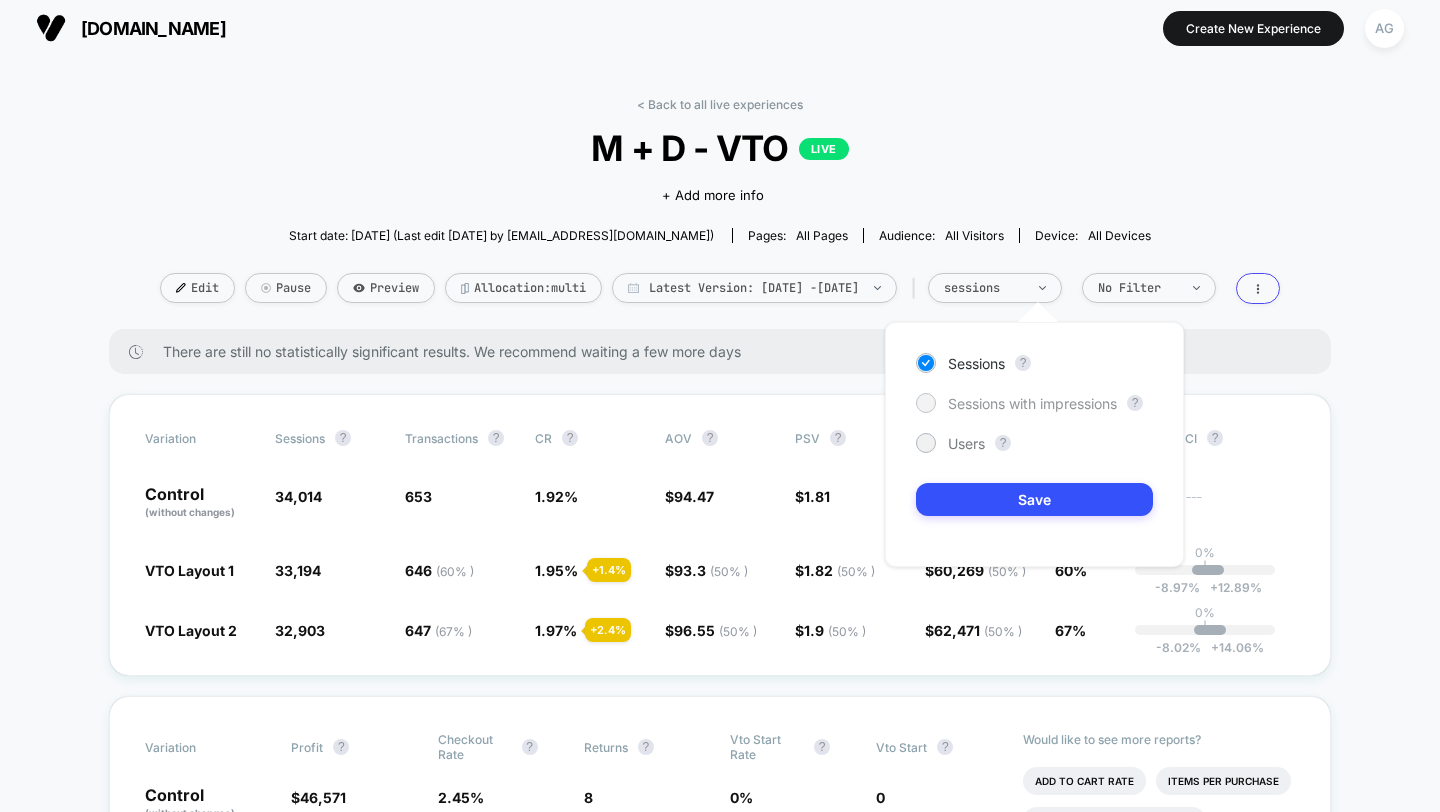click on "Sessions with impressions" at bounding box center (1032, 403) 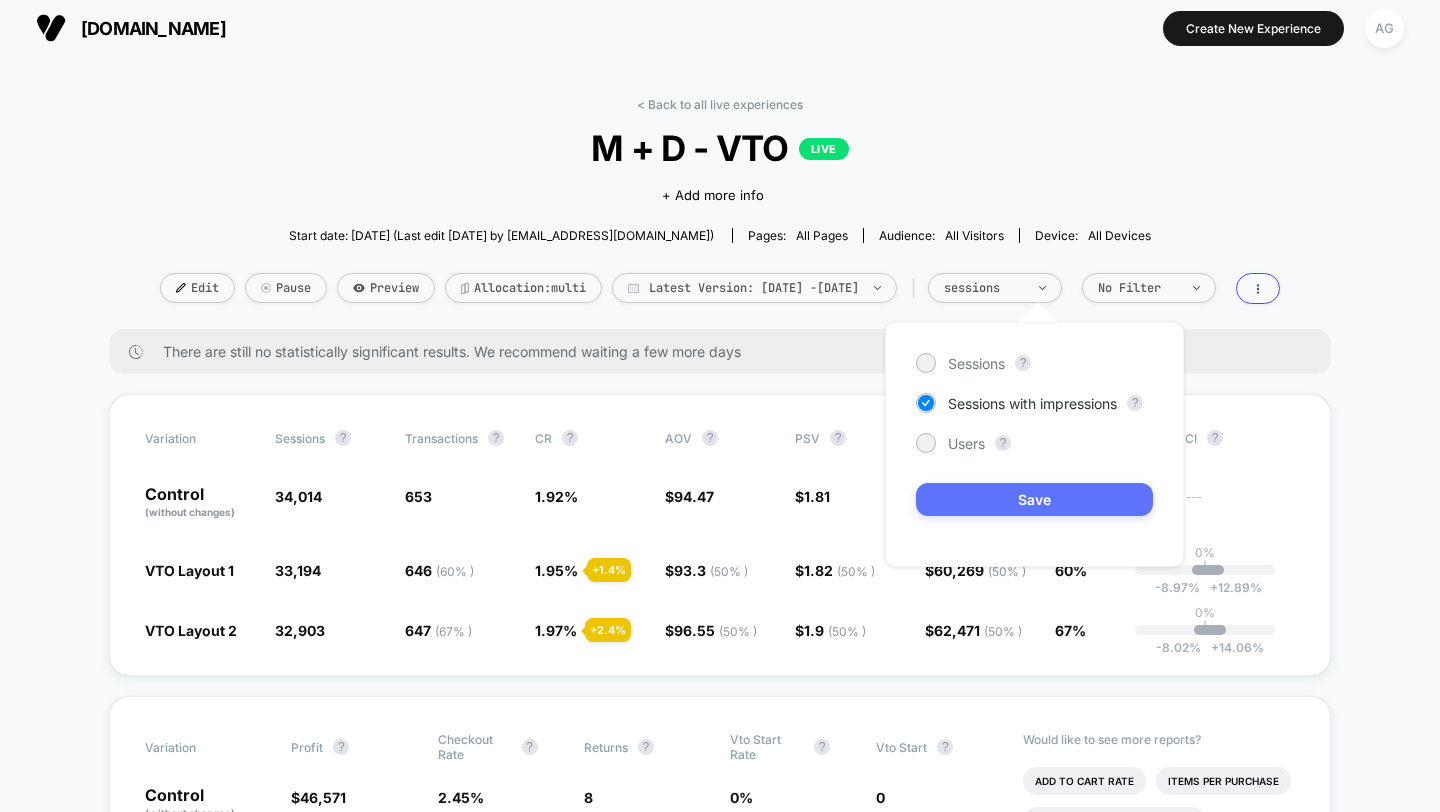 click on "Save" at bounding box center [1034, 499] 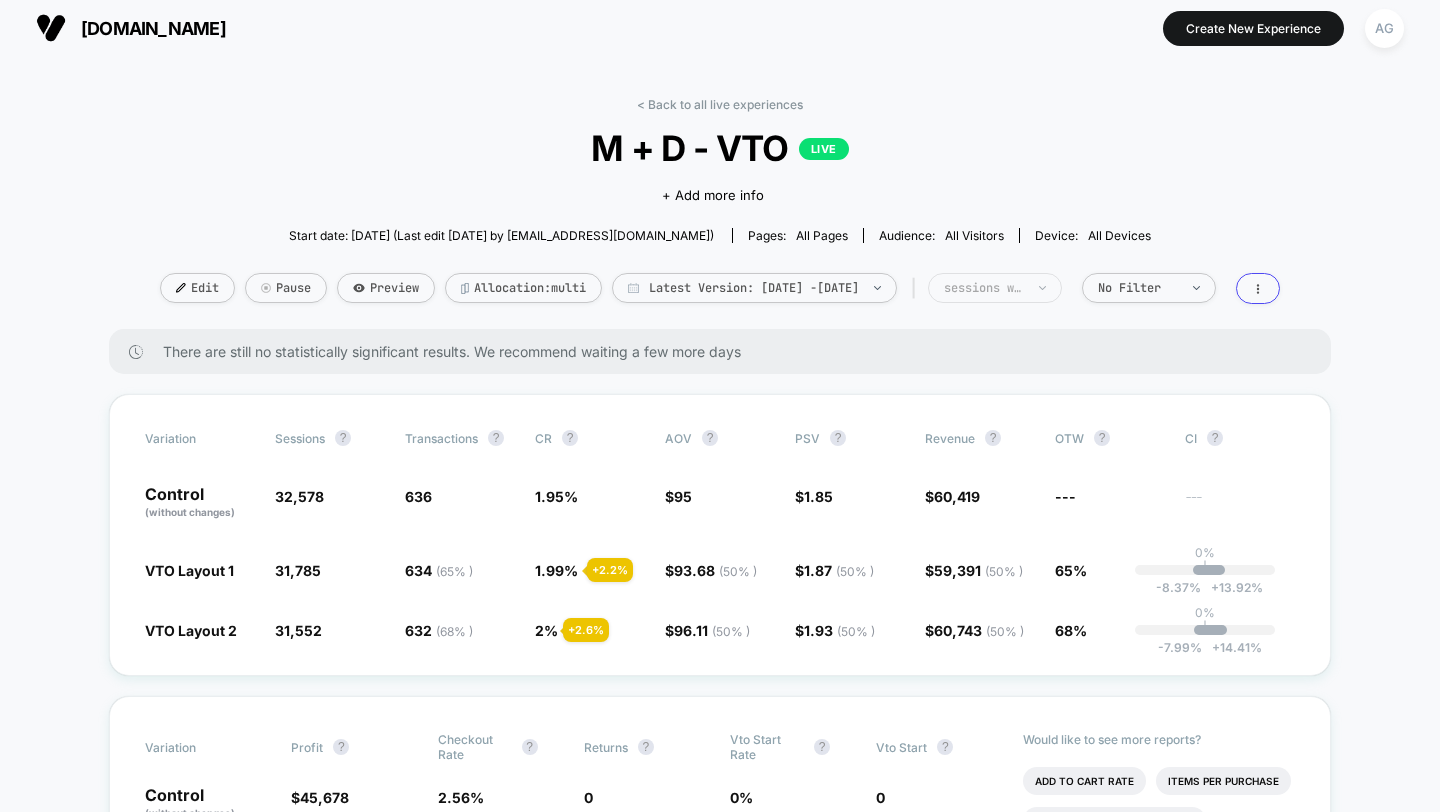 click on "sessions with impression" at bounding box center (984, 288) 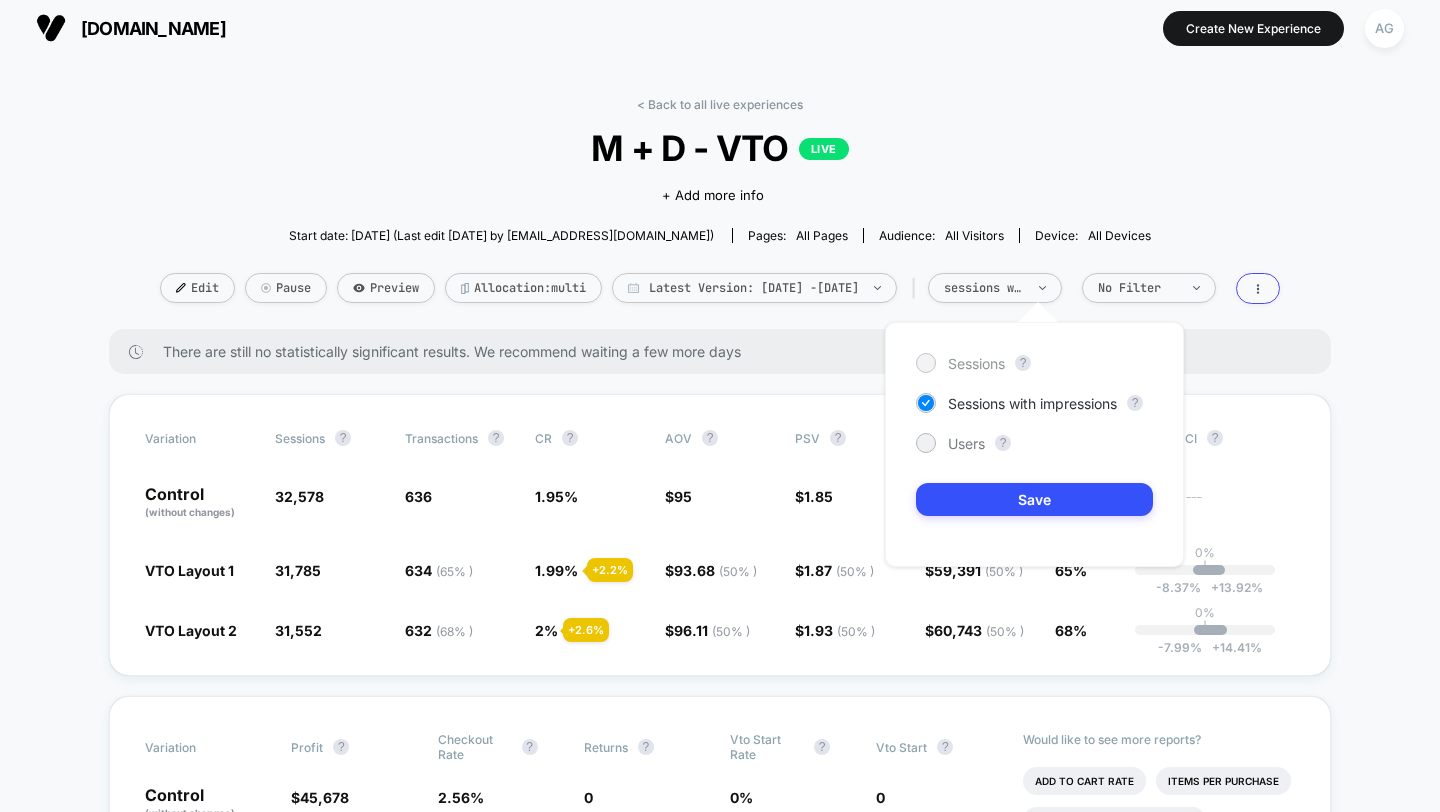 click on "Sessions" at bounding box center (976, 363) 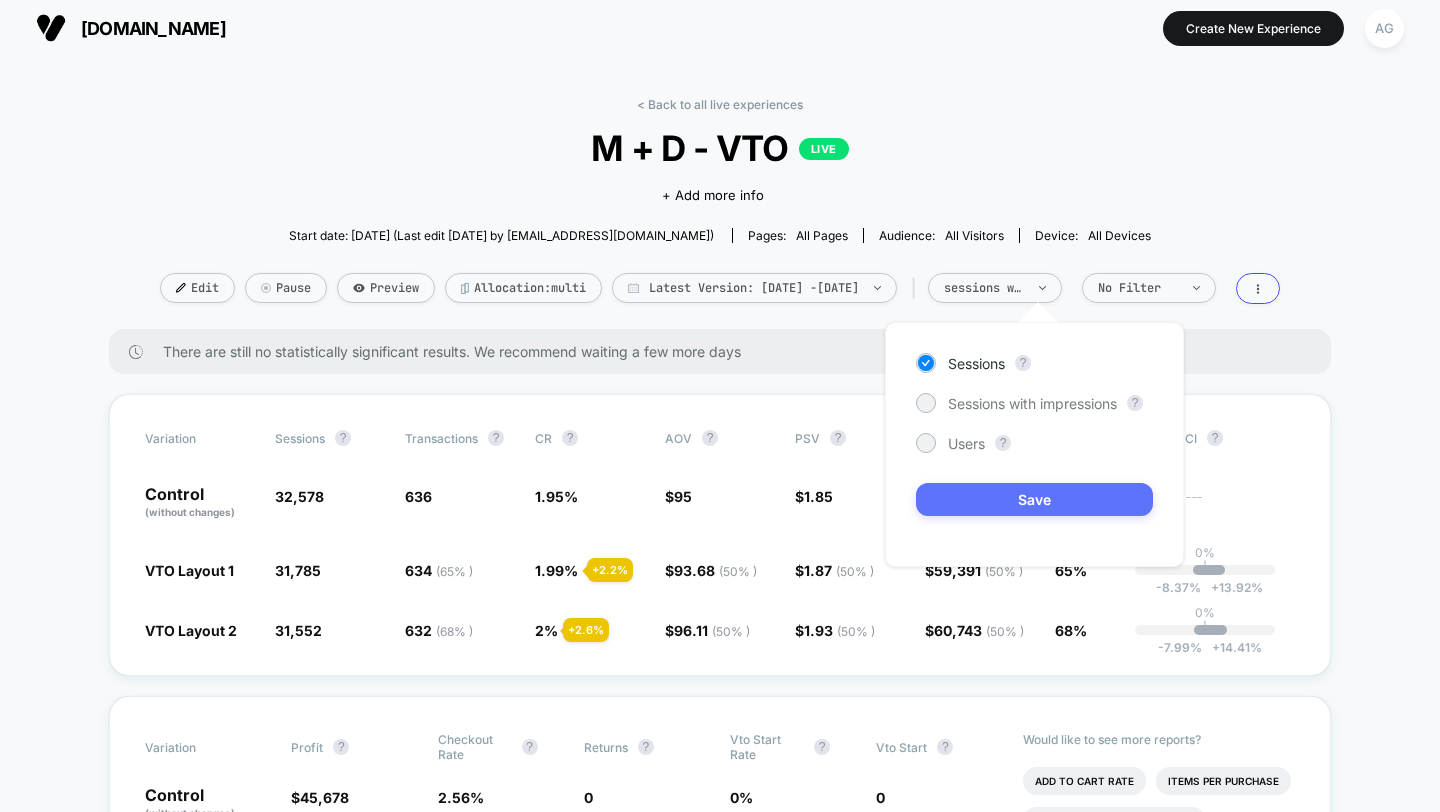 click on "Save" at bounding box center (1034, 499) 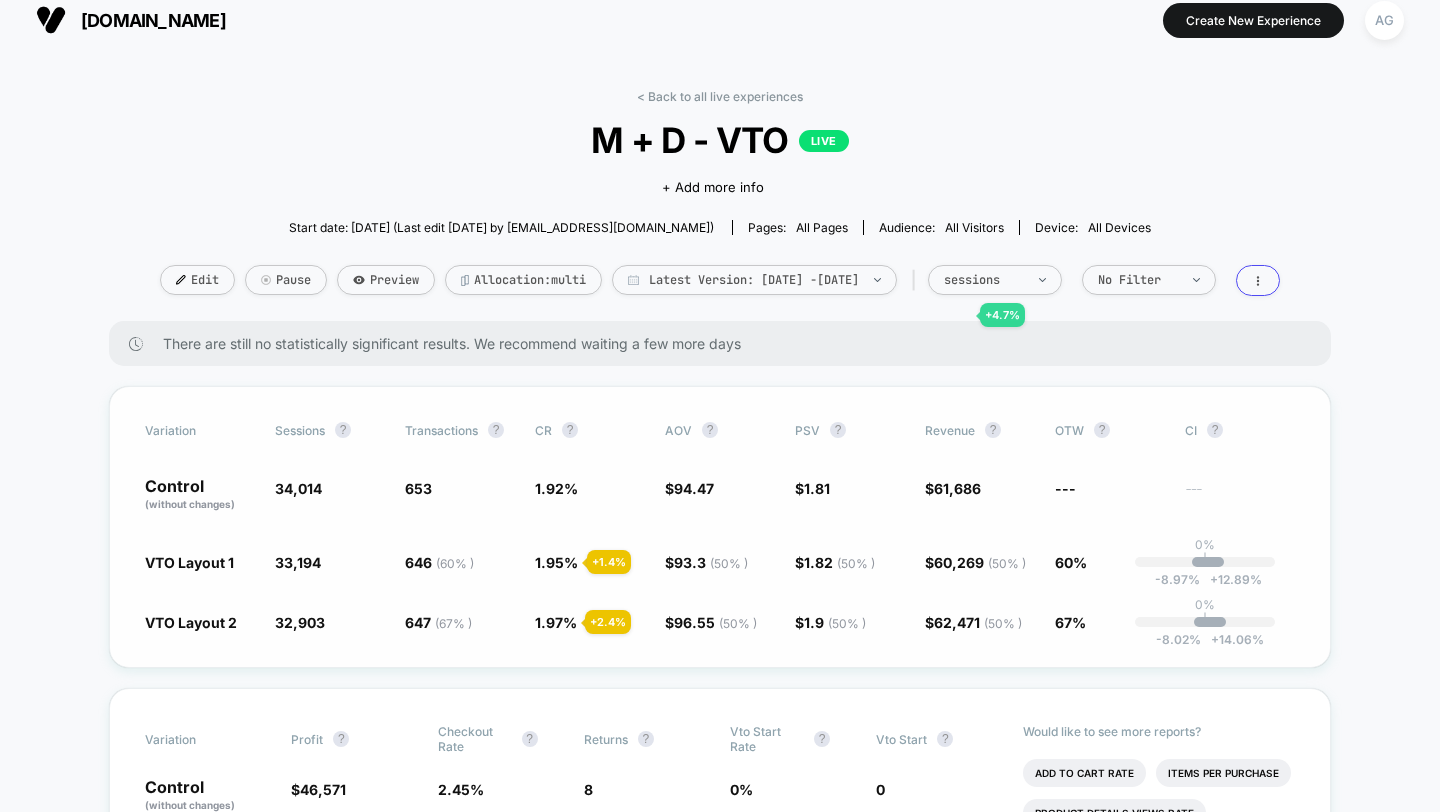 scroll, scrollTop: 0, scrollLeft: 0, axis: both 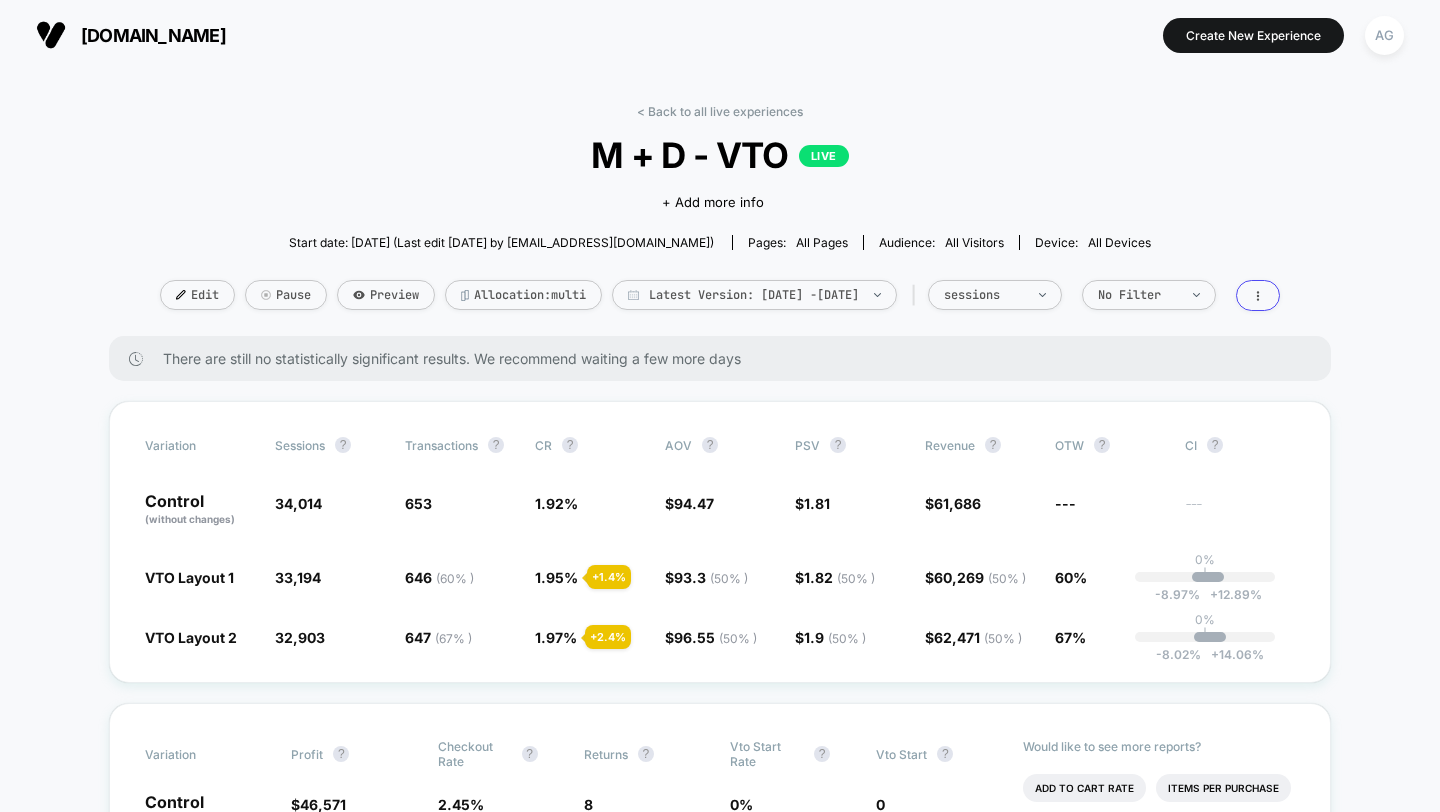 click on "M + D - VTO LIVE" at bounding box center (720, 155) 